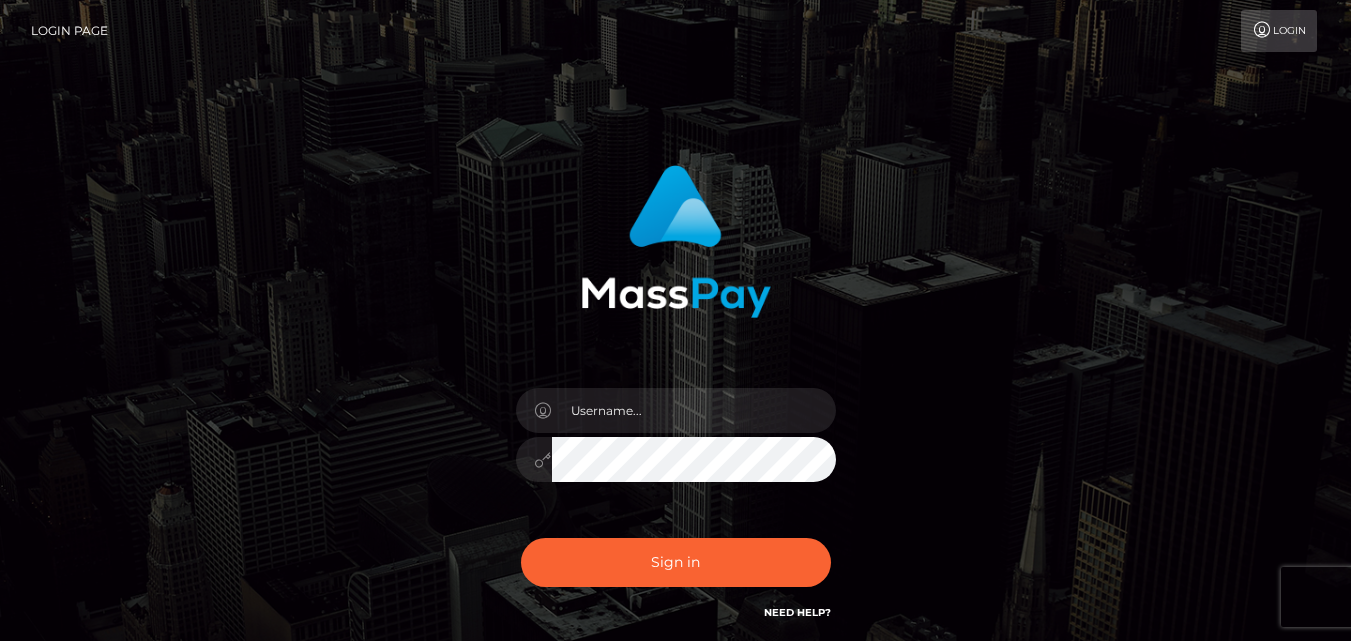 scroll, scrollTop: 0, scrollLeft: 0, axis: both 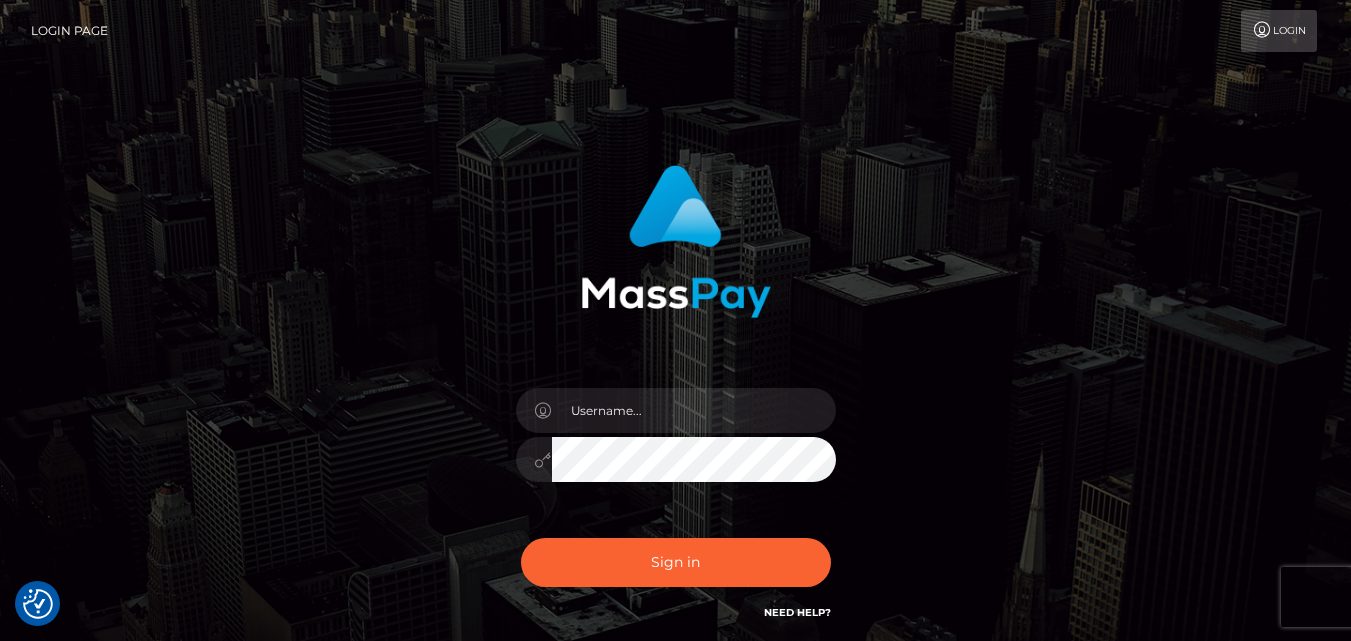 checkbox on "true" 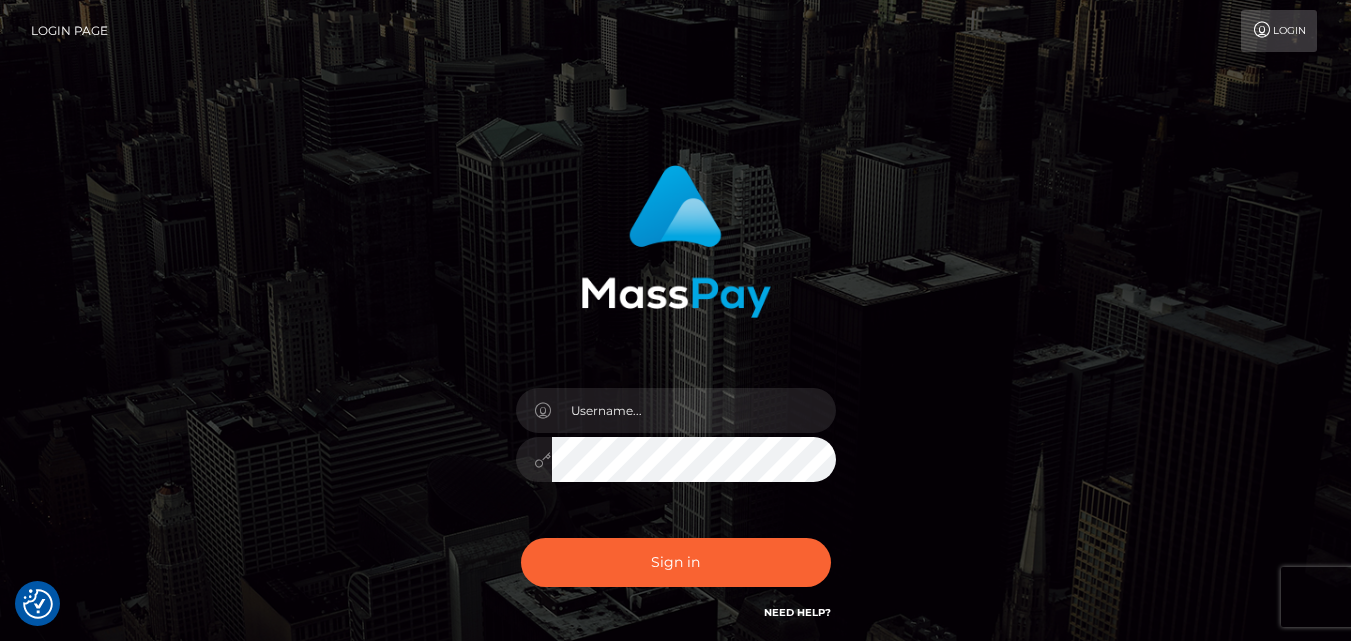 checkbox on "true" 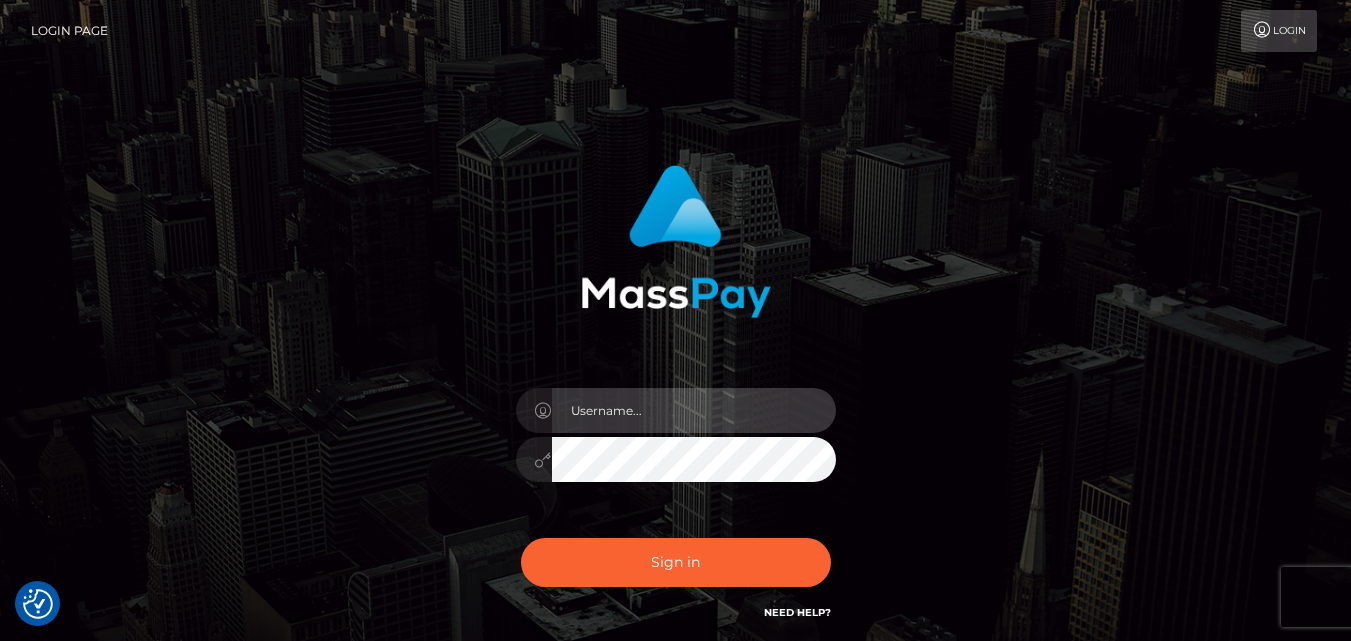 click at bounding box center [694, 410] 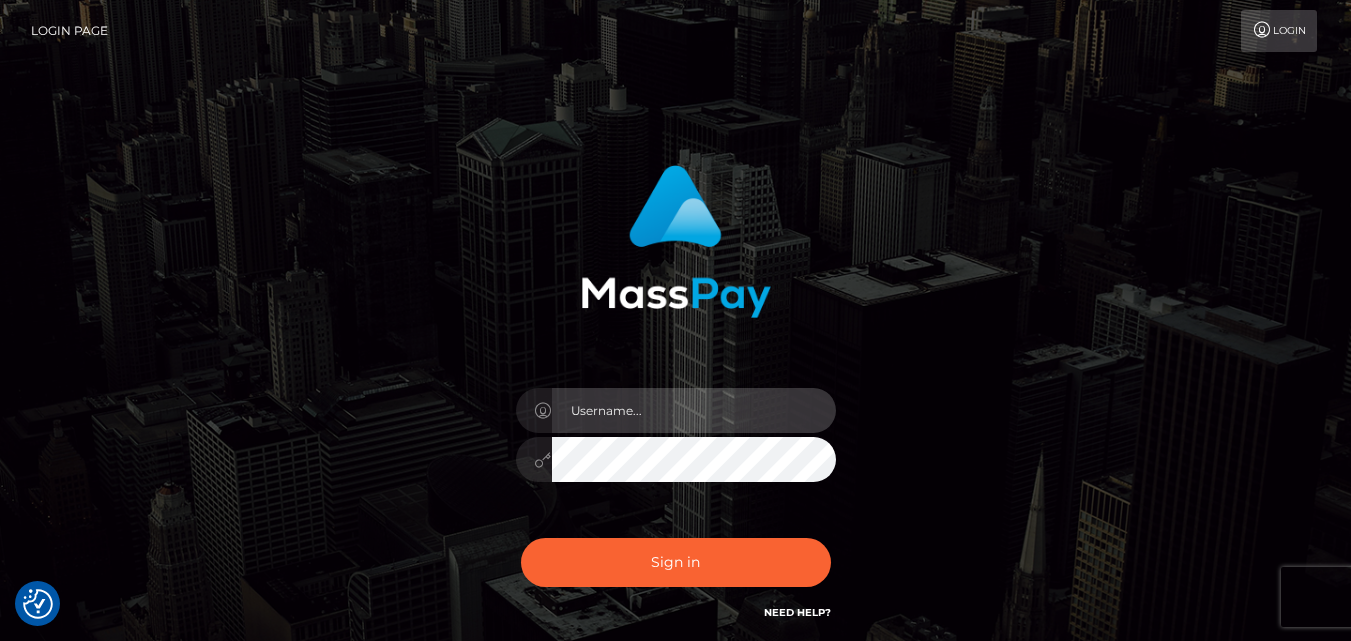 type on "megan.throne" 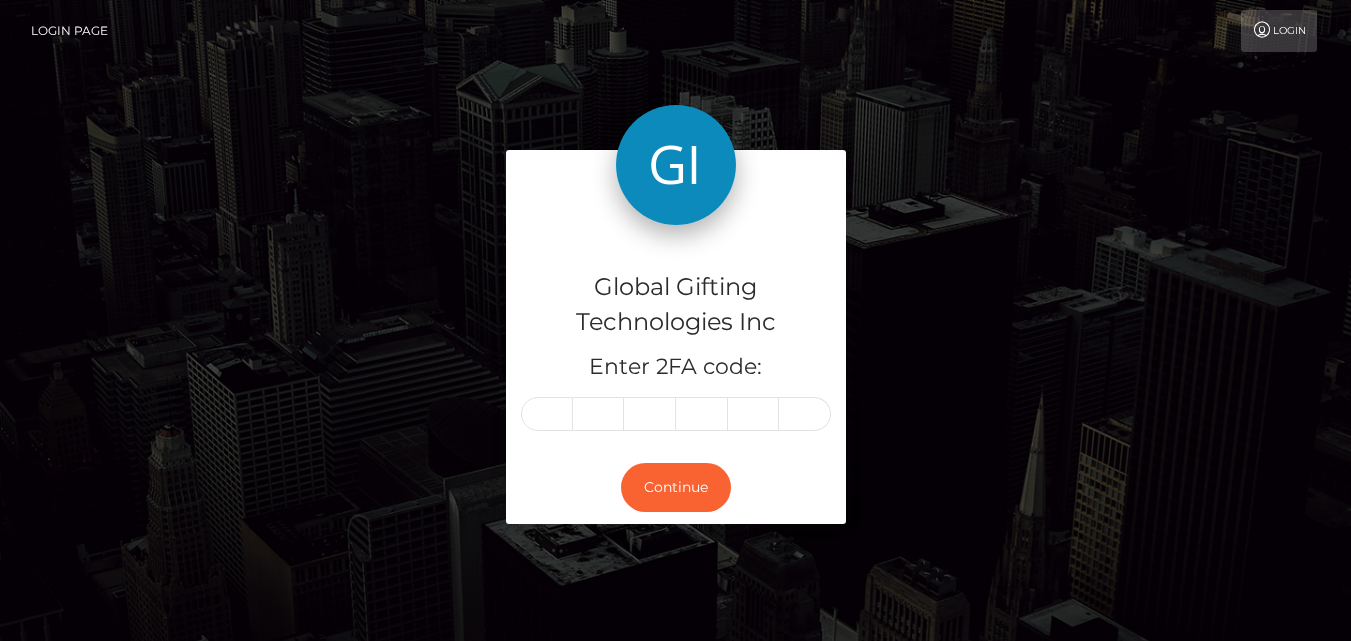 scroll, scrollTop: 0, scrollLeft: 0, axis: both 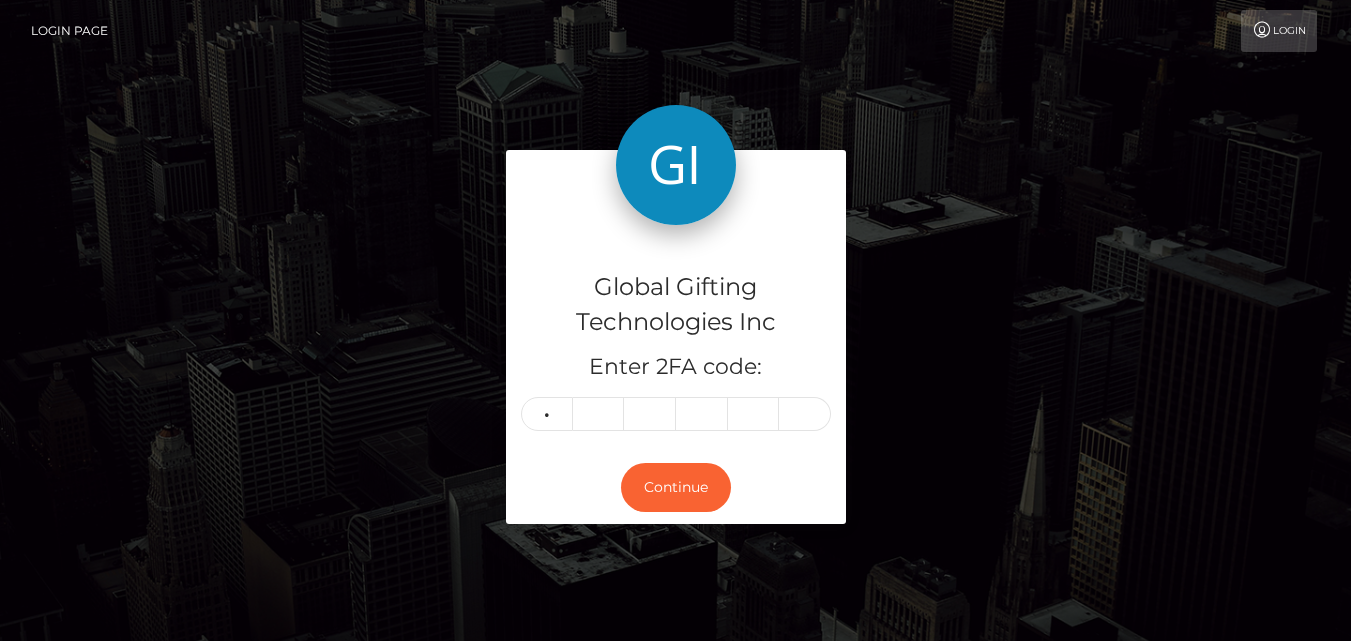 type on "3" 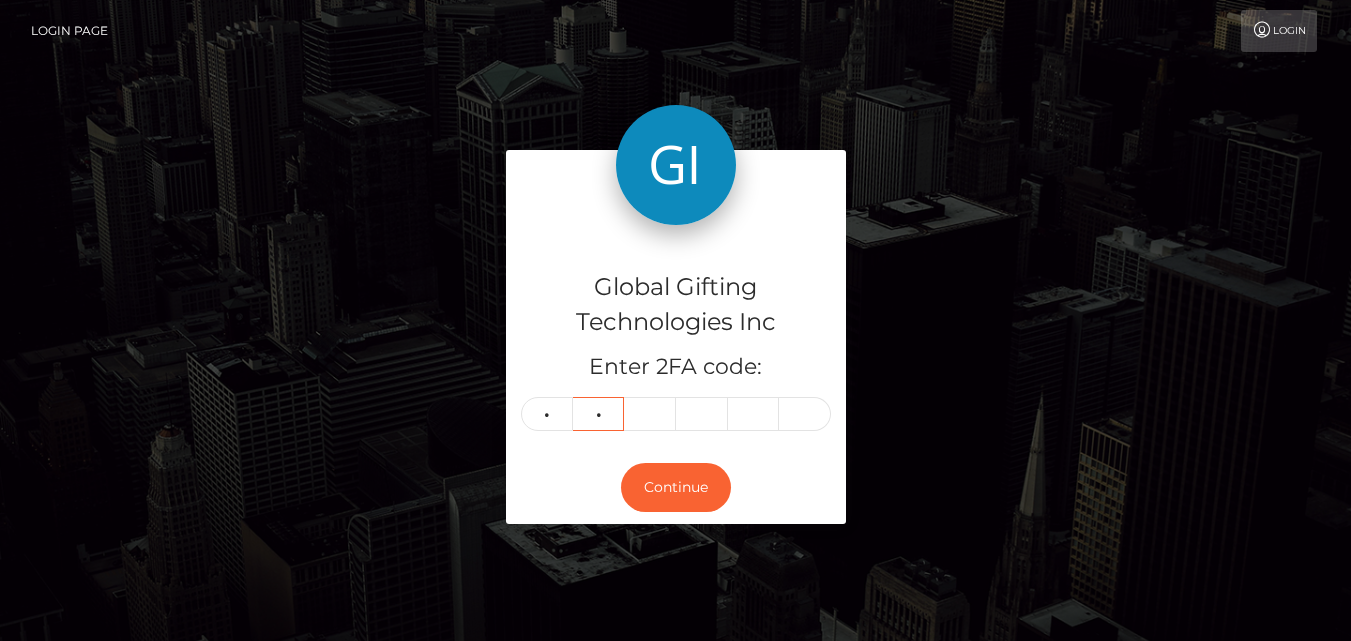 type on "2" 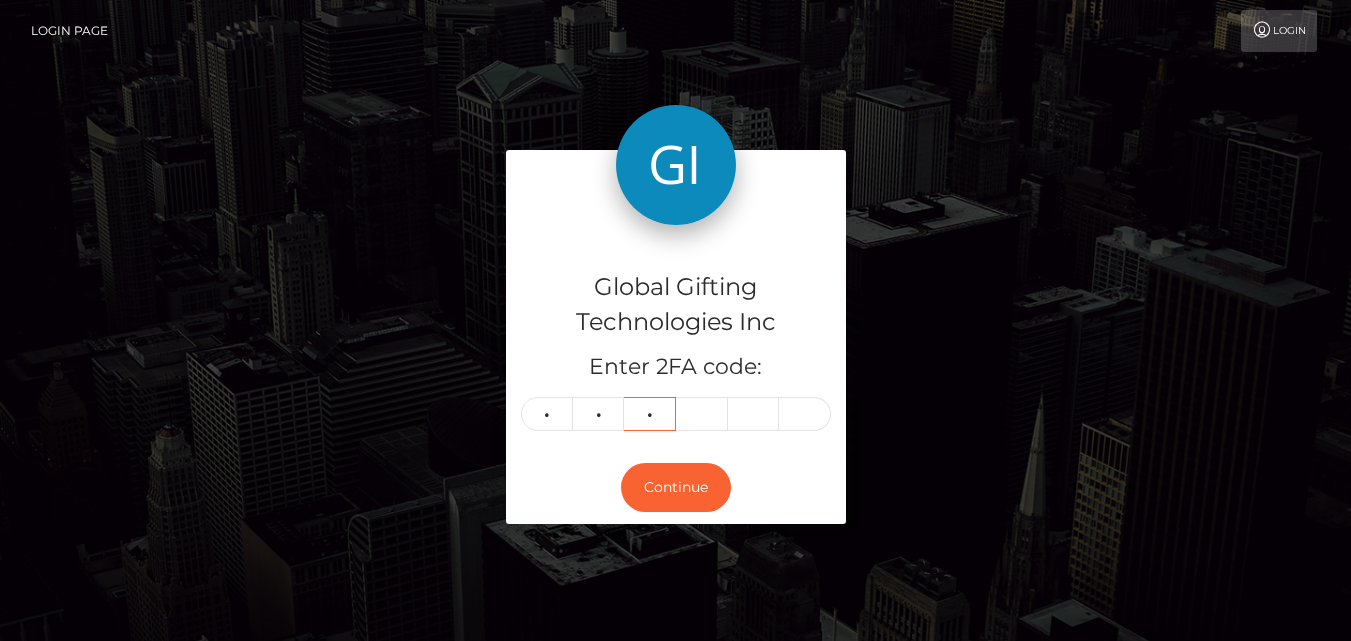 type on "7" 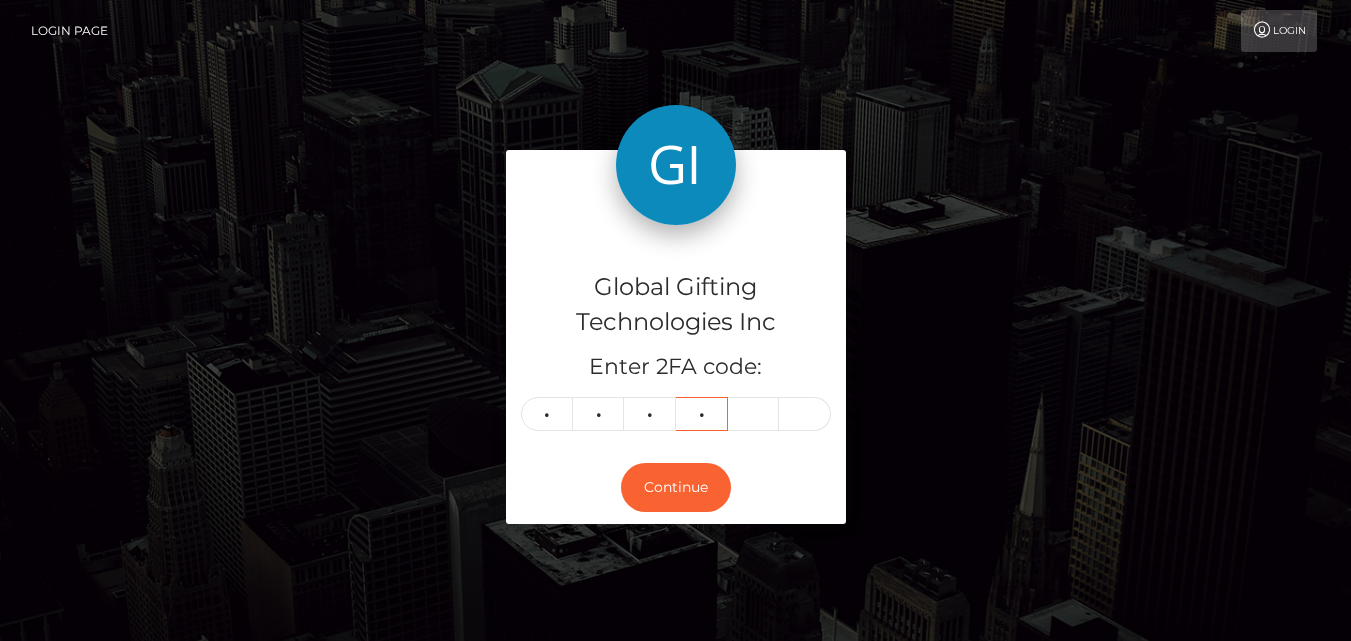 type on "4" 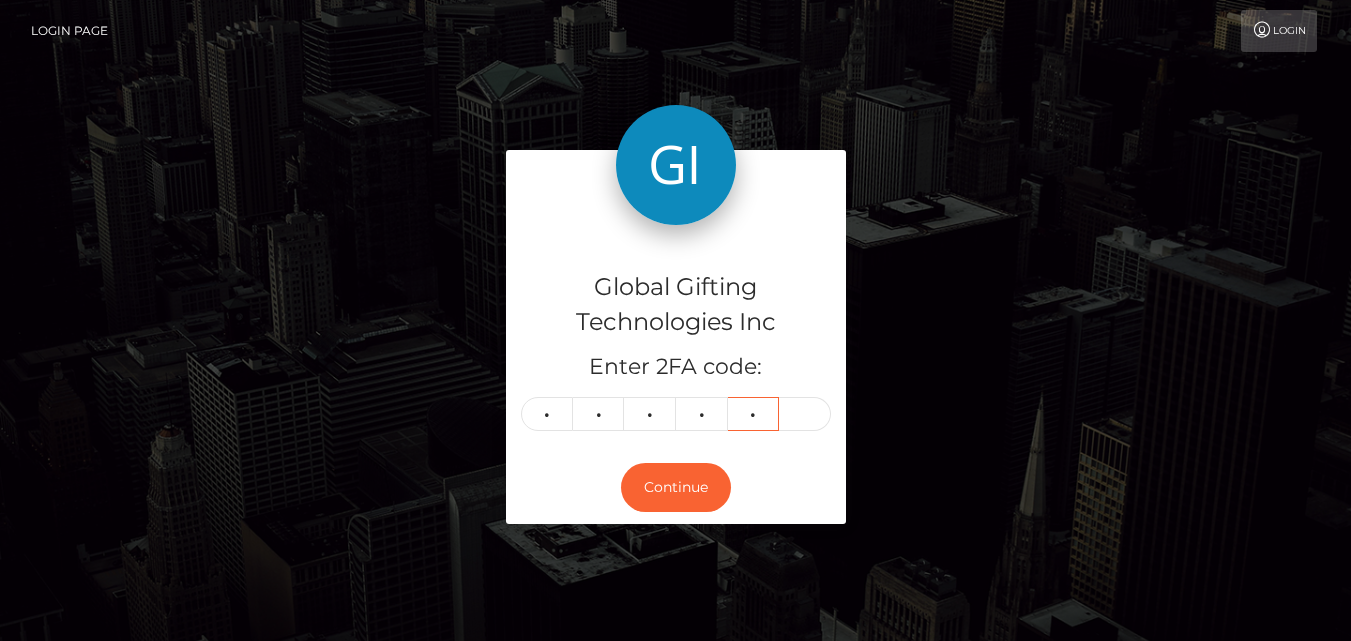 type on "5" 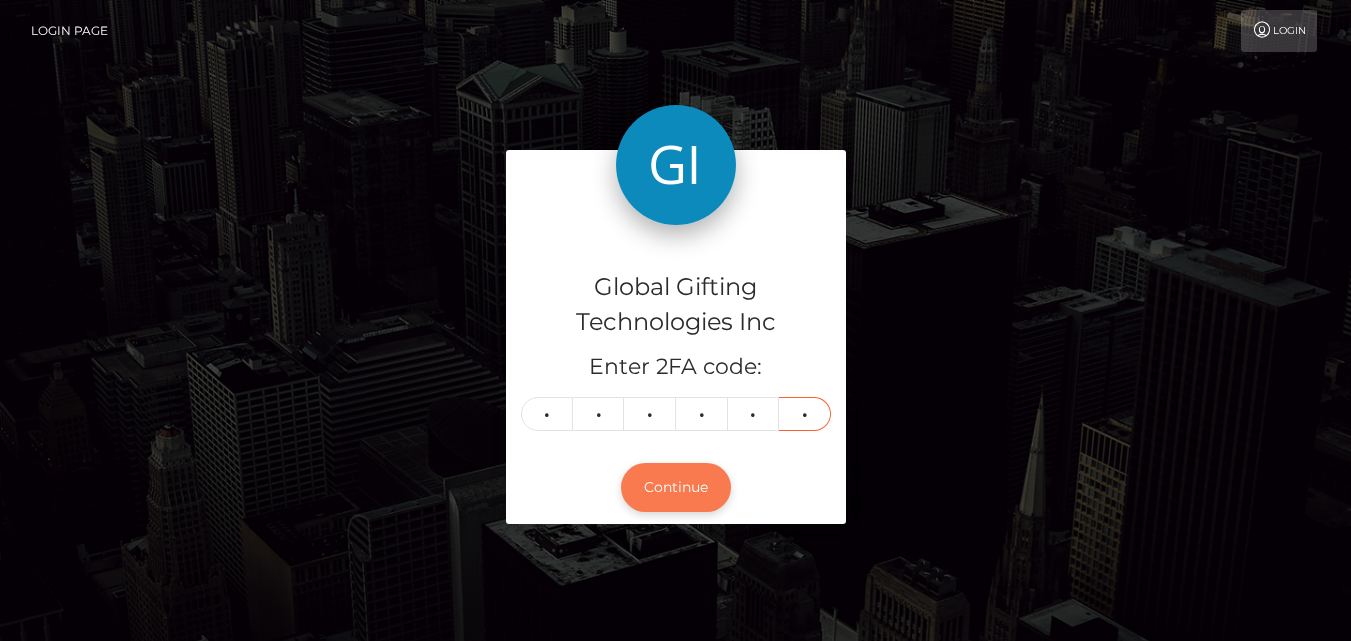 type on "3" 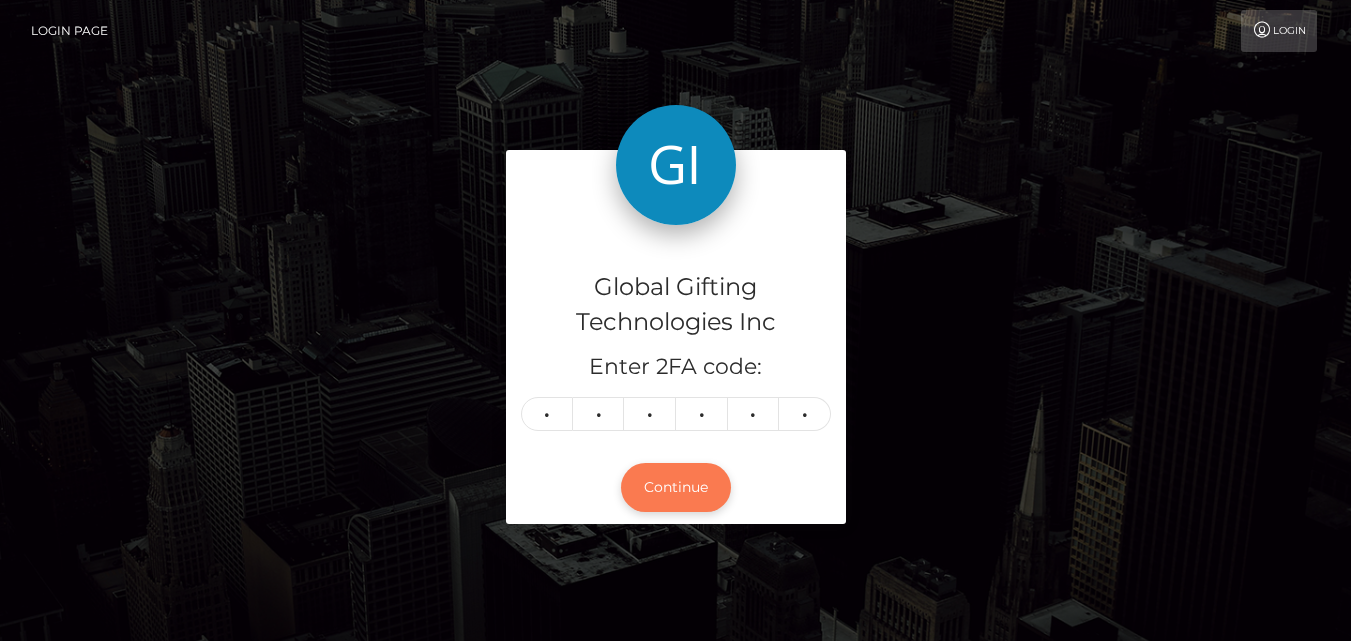 click on "Continue" at bounding box center (676, 487) 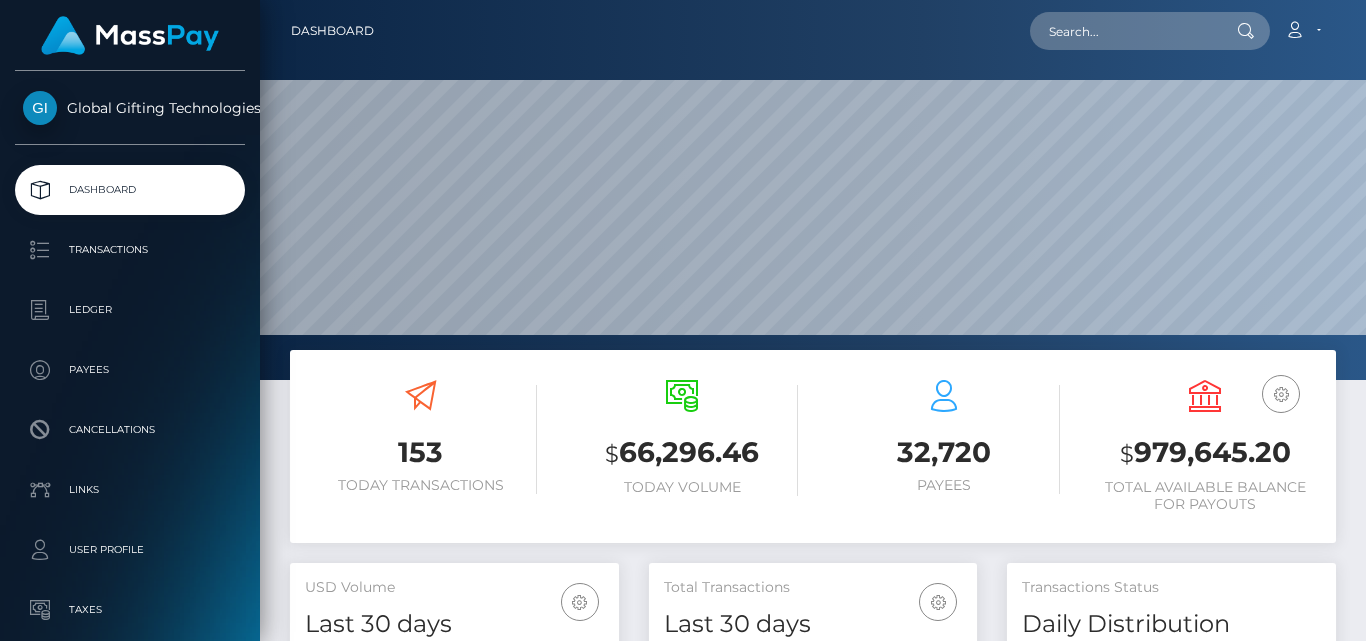 scroll, scrollTop: 0, scrollLeft: 0, axis: both 